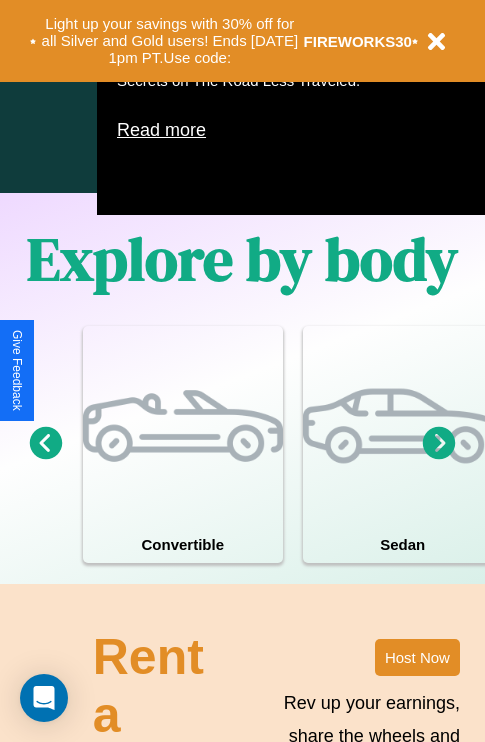 scroll, scrollTop: 1285, scrollLeft: 0, axis: vertical 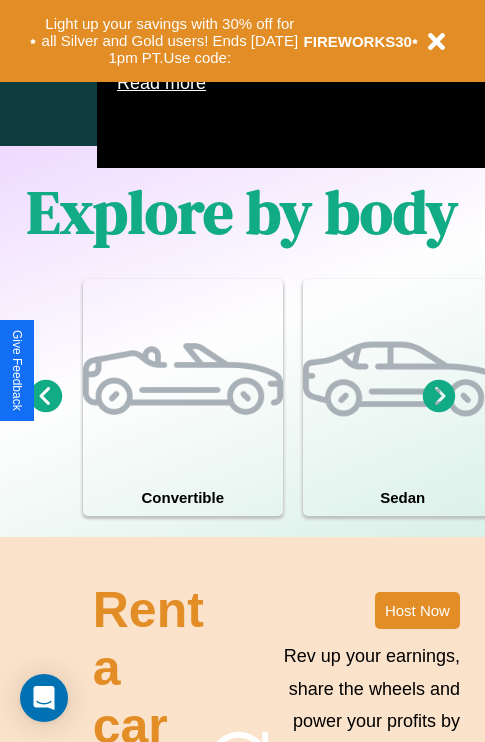 click 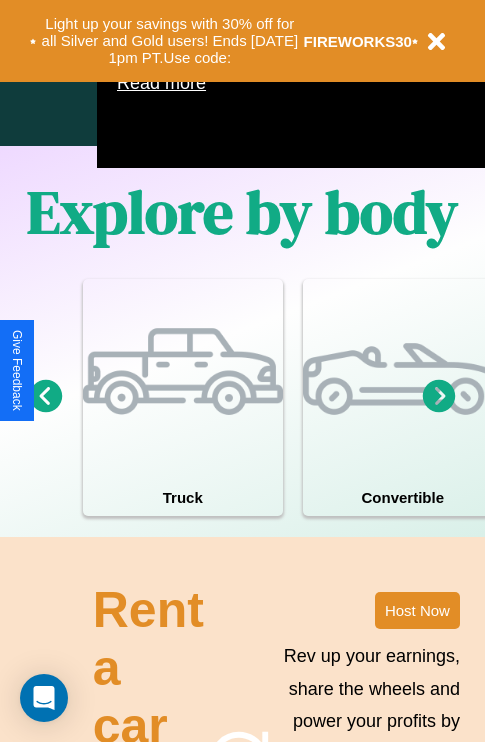 click 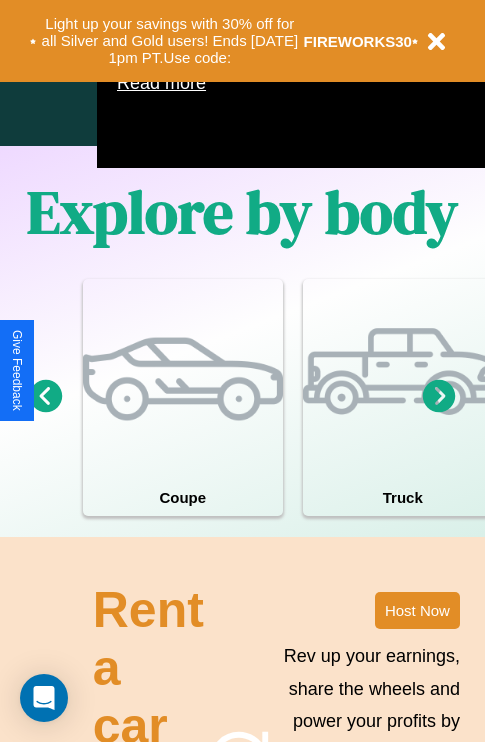 click 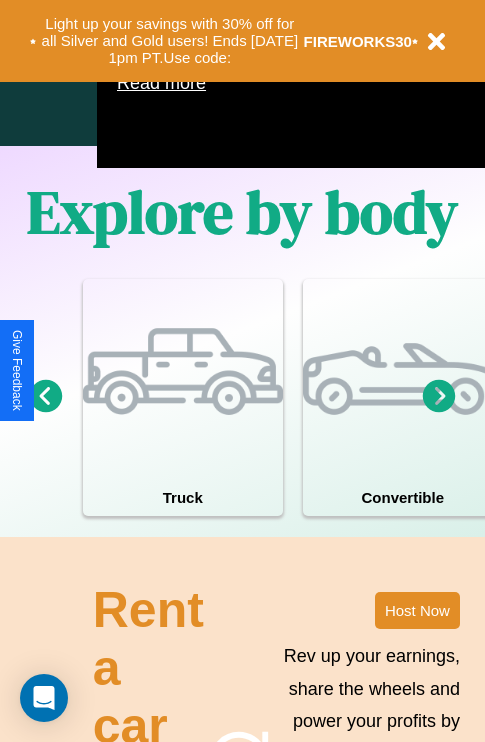 click 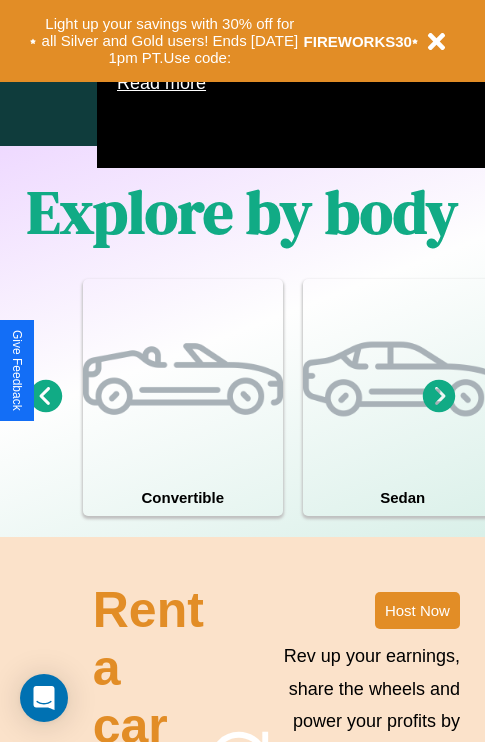 click 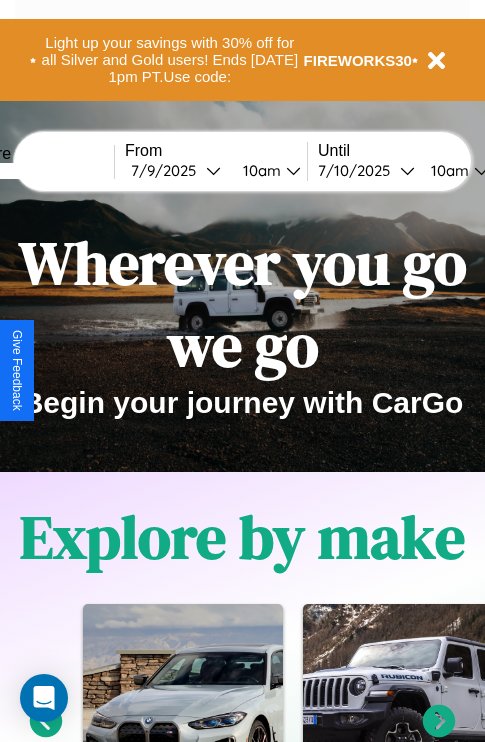 scroll, scrollTop: 0, scrollLeft: 0, axis: both 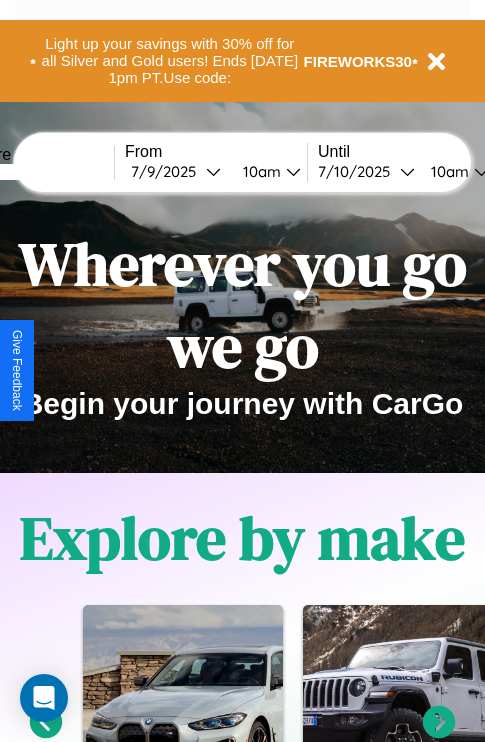 click at bounding box center [39, 172] 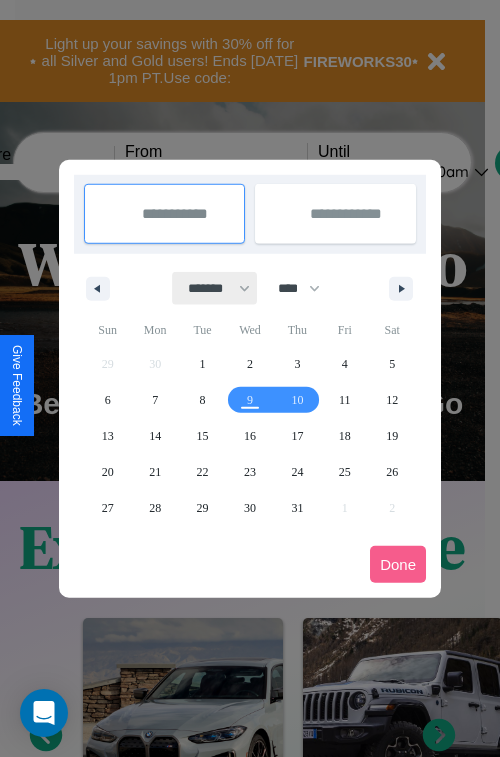 click on "******* ******** ***** ***** *** **** **** ****** ********* ******* ******** ********" at bounding box center [215, 288] 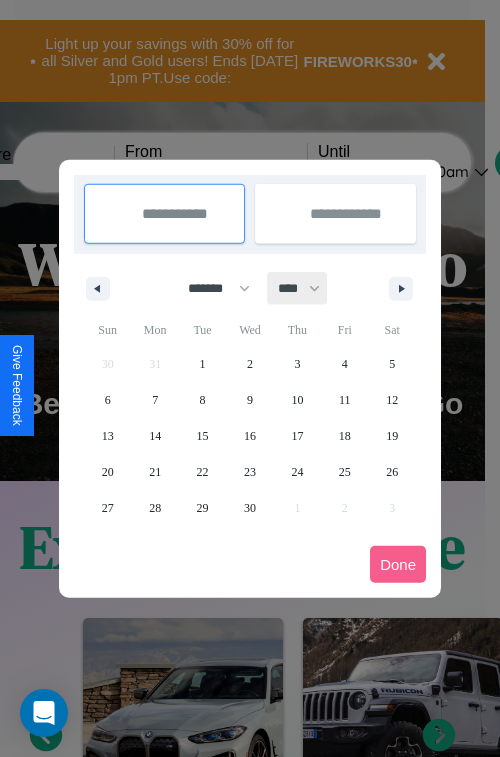 click on "**** **** **** **** **** **** **** **** **** **** **** **** **** **** **** **** **** **** **** **** **** **** **** **** **** **** **** **** **** **** **** **** **** **** **** **** **** **** **** **** **** **** **** **** **** **** **** **** **** **** **** **** **** **** **** **** **** **** **** **** **** **** **** **** **** **** **** **** **** **** **** **** **** **** **** **** **** **** **** **** **** **** **** **** **** **** **** **** **** **** **** **** **** **** **** **** **** **** **** **** **** **** **** **** **** **** **** **** **** **** **** **** **** **** **** **** **** **** **** **** ****" at bounding box center [298, 288] 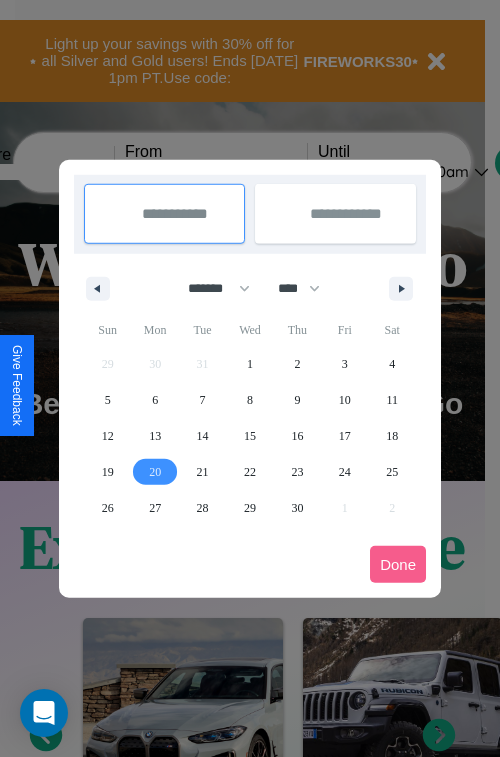click on "20" at bounding box center [155, 472] 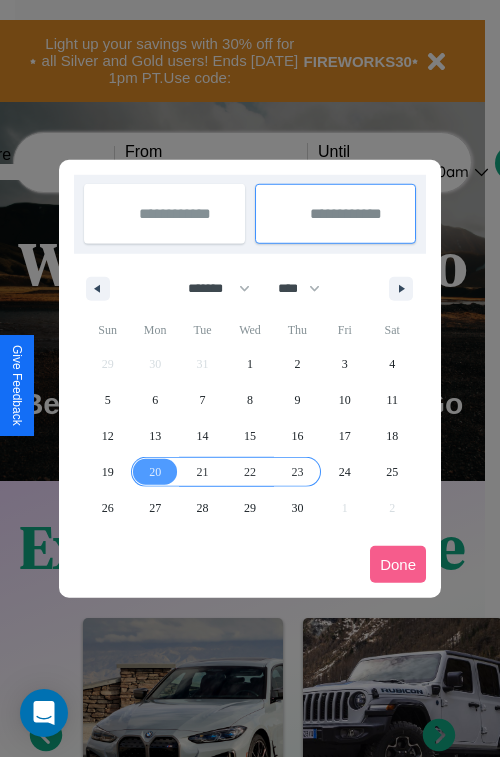 click on "23" at bounding box center (297, 472) 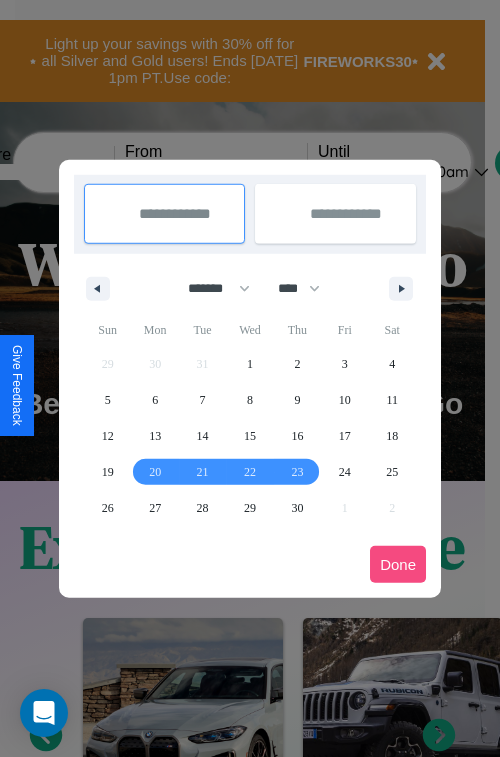 click on "Done" at bounding box center [398, 564] 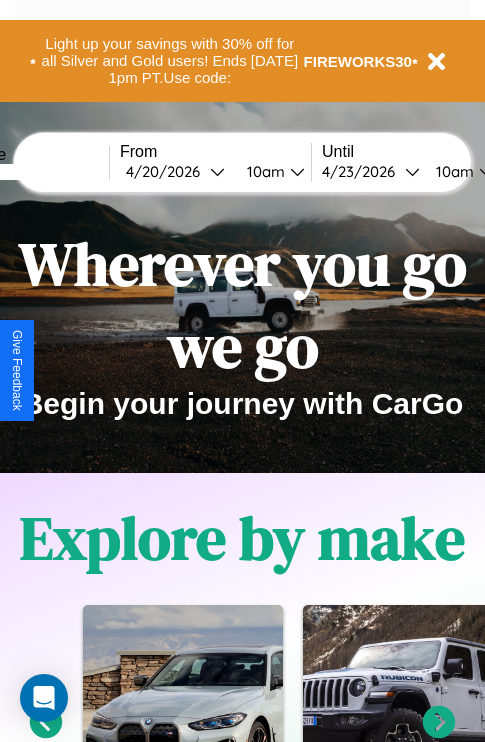 scroll, scrollTop: 0, scrollLeft: 77, axis: horizontal 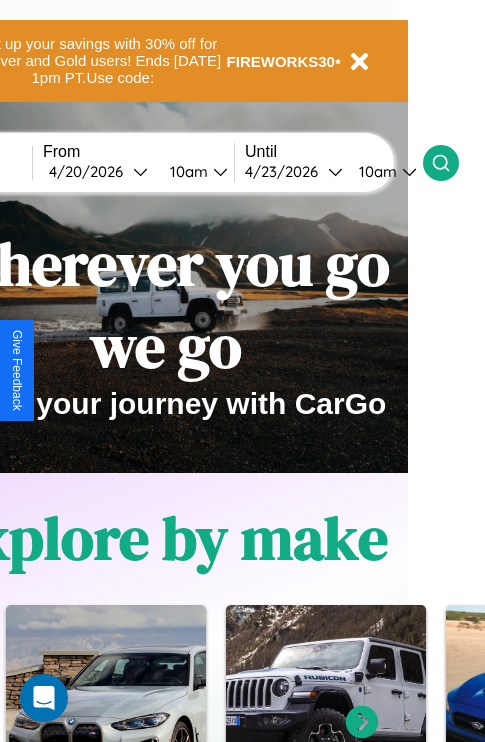 click 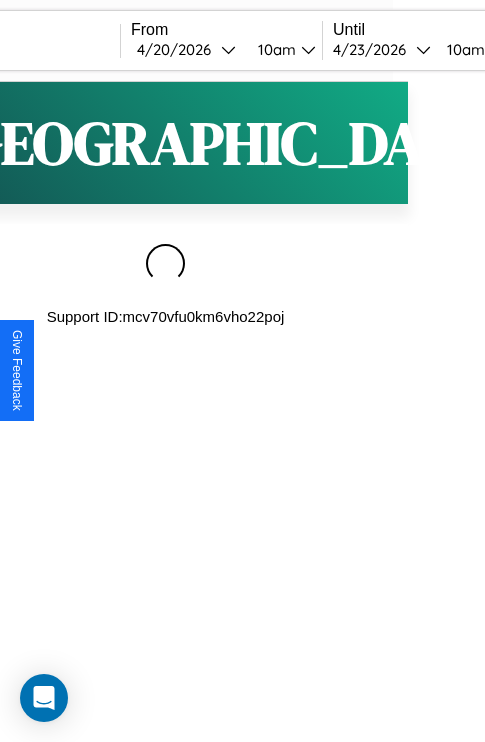 scroll, scrollTop: 0, scrollLeft: 0, axis: both 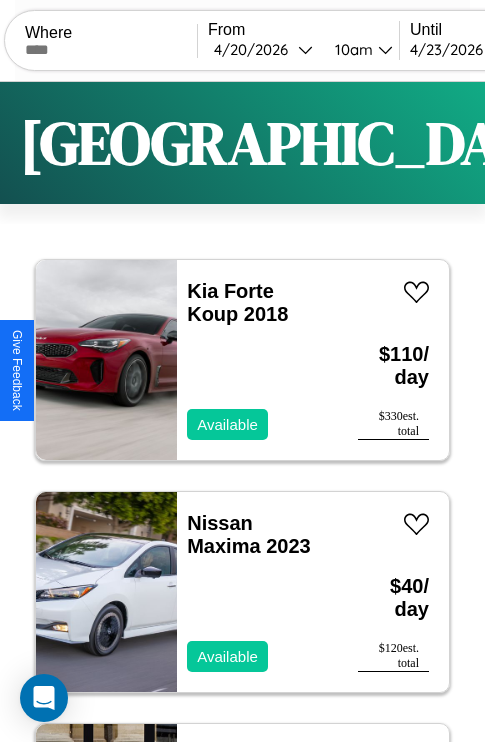 click on "Filters" at bounding box center [640, 143] 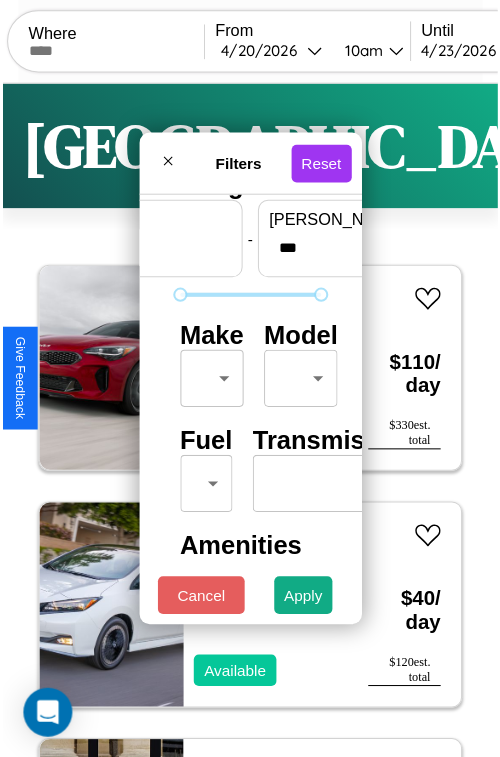 scroll, scrollTop: 59, scrollLeft: 0, axis: vertical 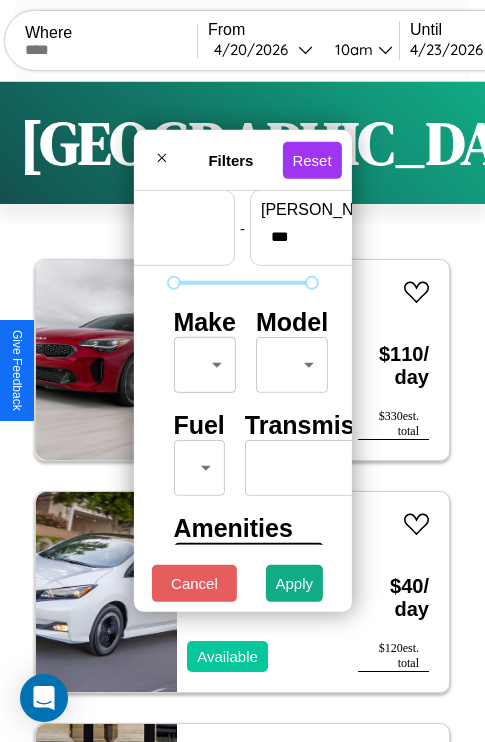 click on "CarGo Where From [DATE] 10am Until [DATE] 10am Become a Host Login Sign Up Sydney Filters 124  cars in this area These cars can be picked up in this city. Kia   Forte Koup   2018 Available $ 110  / day $ 330  est. total Nissan   Maxima   2023 Available $ 40  / day $ 120  est. total Alfa Romeo   4C   2017 Available $ 90  / day $ 270  est. total Aston [PERSON_NAME]   Vantage   2020 Available $ 140  / day $ 420  est. total Acura   RDX   2016 Unavailable $ 140  / day $ 420  est. total Chrysler   Cirrus   2020 Available $ 180  / day $ 540  est. total Ford   Waterford Tank and Fabrication, LTD   2014 Available $ 130  / day $ 390  est. total Nissan   NISSAN Z   2024 Available $ 40  / day $ 120  est. total Hyundai   Accent   2014 Unavailable $ 90  / day $ 270  est. total Chevrolet   Lumina   2020 Available $ 50  / day $ 150  est. total Volvo   NE64   2014 Unavailable $ 90  / day $ 270  est. total Honda   VT1300 (Stateline)   2016 Available $ 110  / day $ 330  est. total Volvo   850 Series   2018 Available $ 40" at bounding box center (242, 412) 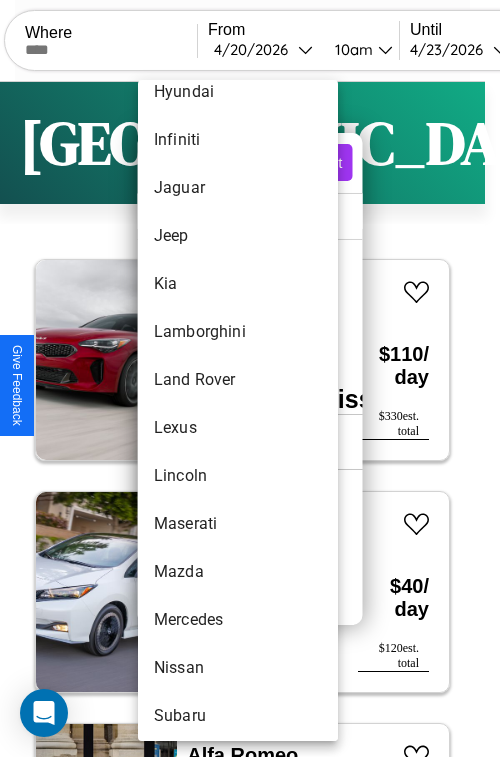 scroll, scrollTop: 902, scrollLeft: 0, axis: vertical 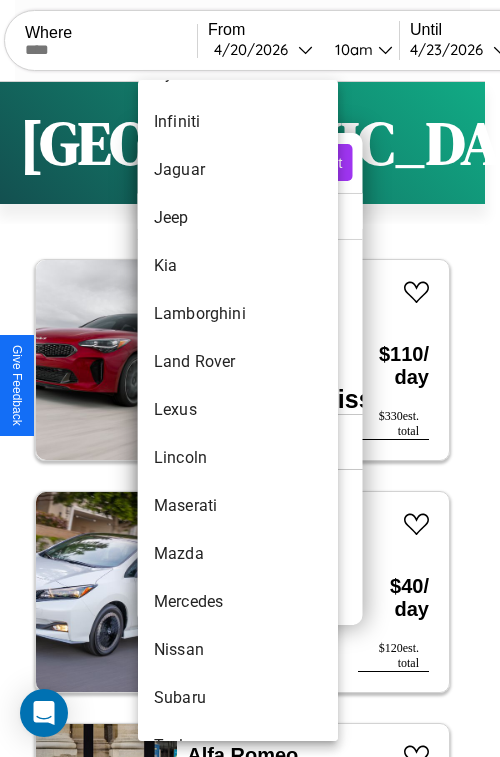 click on "Lexus" at bounding box center [238, 410] 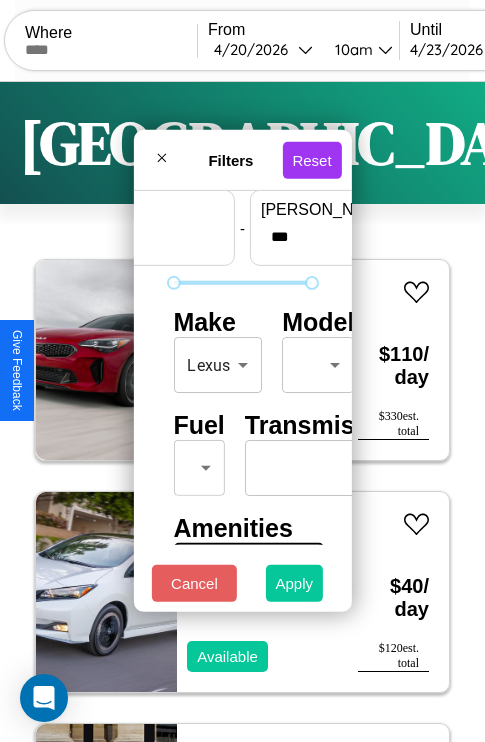 click on "Apply" at bounding box center [295, 583] 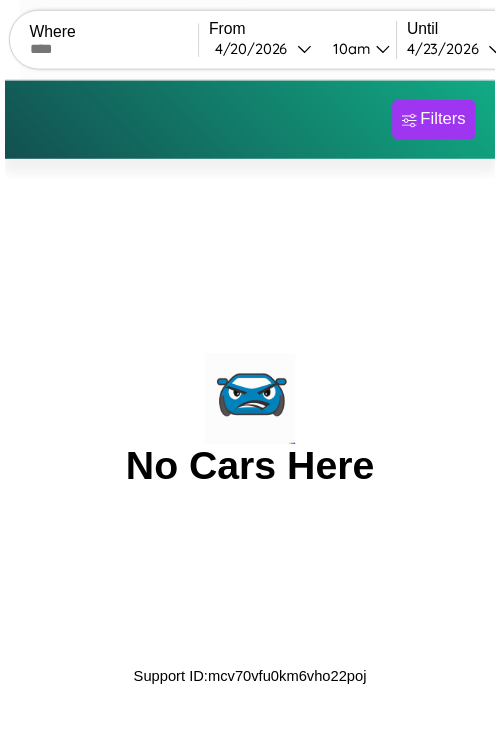 scroll, scrollTop: 0, scrollLeft: 0, axis: both 